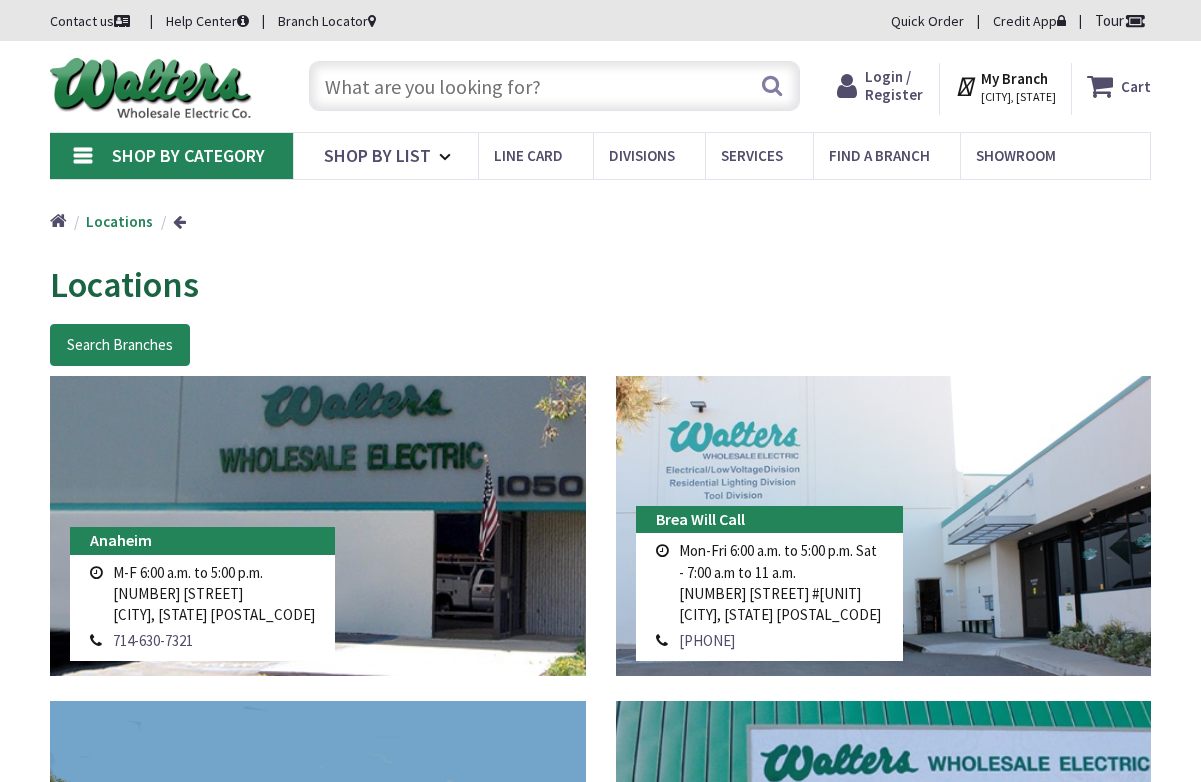 scroll, scrollTop: 0, scrollLeft: 0, axis: both 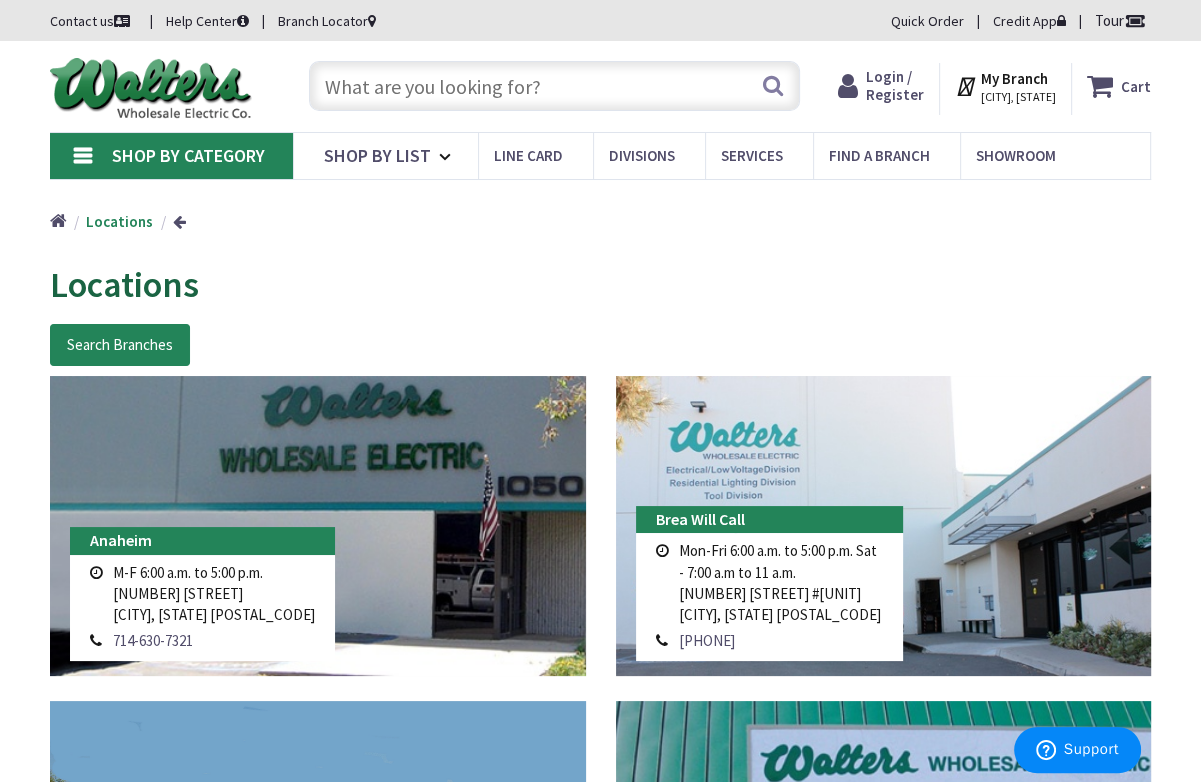 click on "Shop By Category
Conduit and Fittings Cable Tray & Accessories Cable Trays Cable Tray Fittings & Accessories Cable Tray Ladders Conduit Fittings Combination Fittings Conduit Bushings Conduit Fitting Bodies Conduit Lock Nuts Conduit Nipples Conduit Reducing Washers Covers & Gaskets EMT Fittings ENT & Innerduct Fittings Expansion Fittings Flex Fittings Hazardous Location Fittings Liquid Tight Fittings PVC Coated Conduit Fittings PVC Conduit Fittings Rigid Conduit Fittings Drains & Breathers Service Entrance Fittings Metal Clad Fittings Hangers, Clamps & Supports Conduit Clips & Clamps Conduit Spacers Conduit Straps Hangers Beam Clamps Supports Metallic Conduit Flexible Metallic Conduit Electrical Metallic Conduit (EMT) Intermediate Metallic Conduit (IMC) PVC Coated Conduit Rigid Metallic Conduit (RMC) Liquidtight Metallic Conduit (LTMC) Non-Metallic Conduit Flexible Non-Metallic Conduit PVC Conduit Raceway & Wiring Ducts" at bounding box center [600, 155] 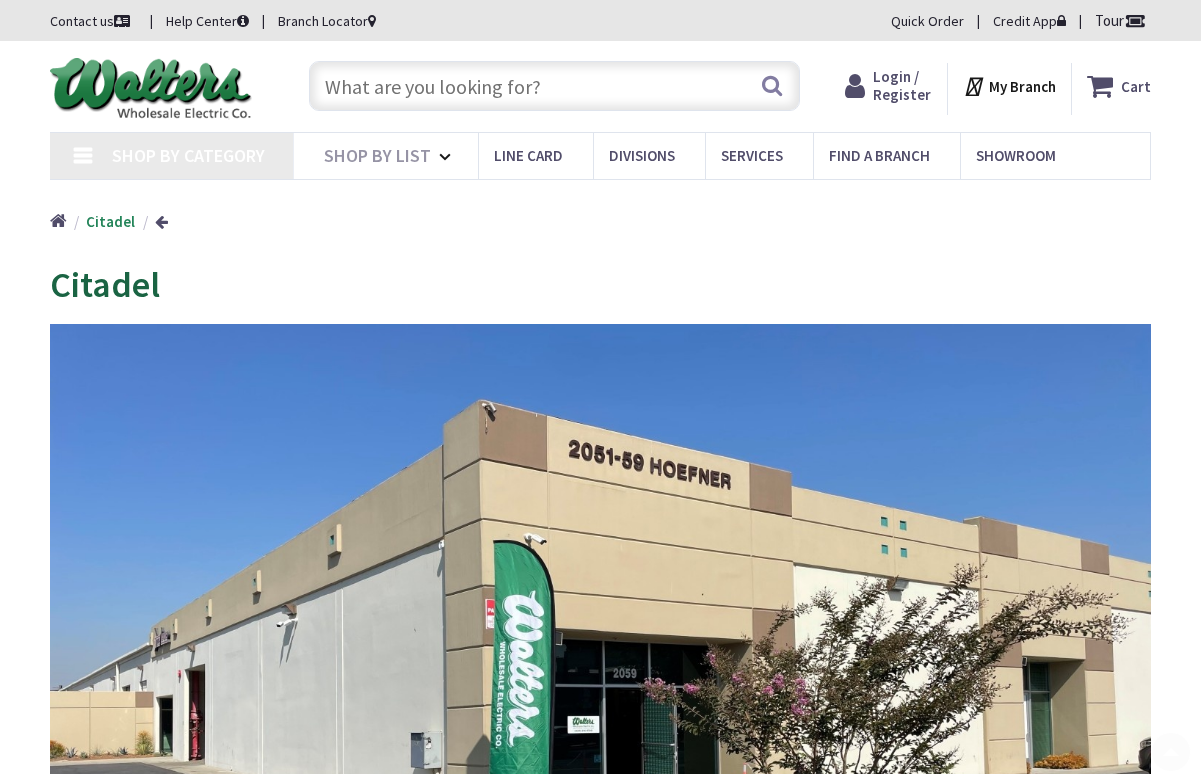 scroll, scrollTop: 576, scrollLeft: 0, axis: vertical 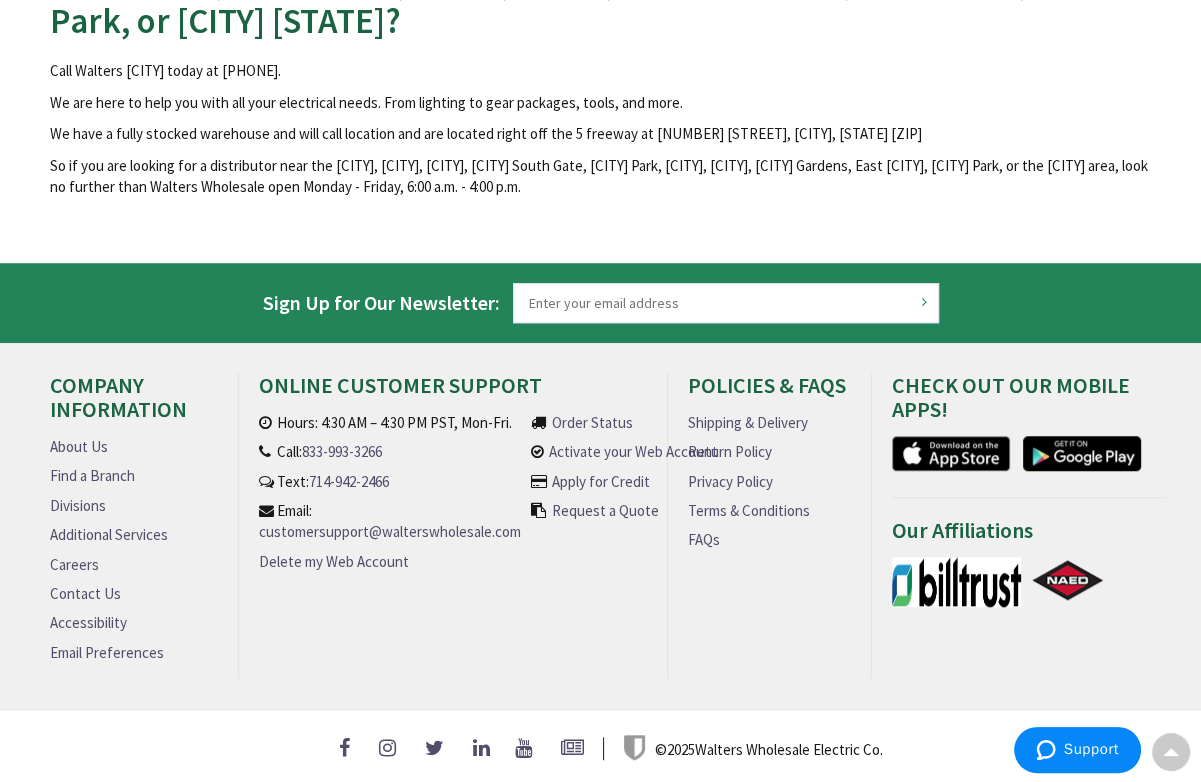 type on "Mc Carty, Corona, CA 92880, USA" 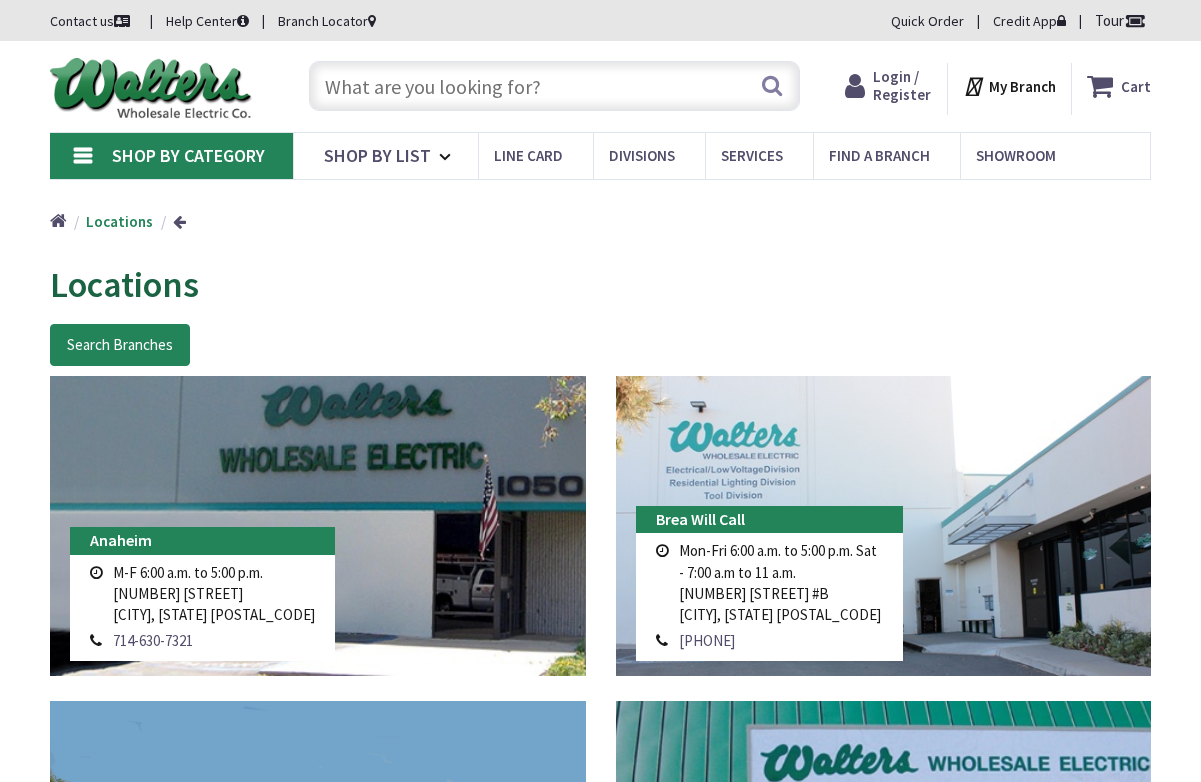 scroll, scrollTop: 0, scrollLeft: 0, axis: both 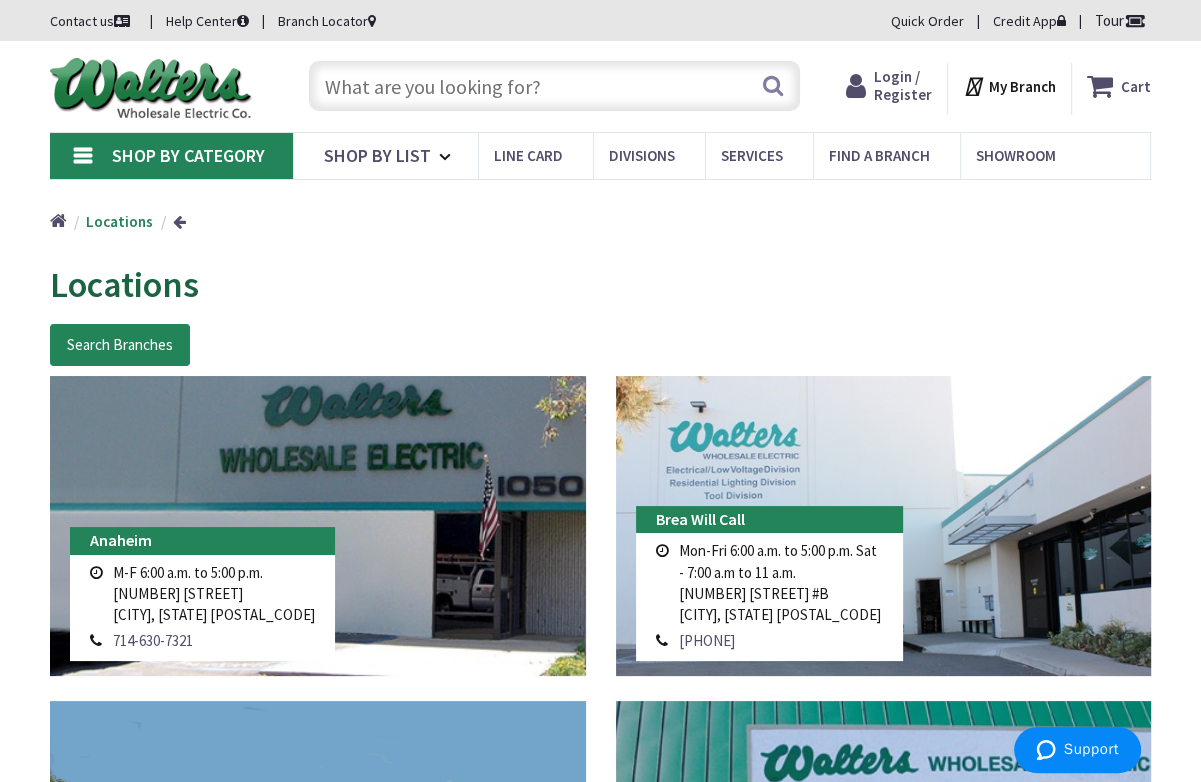 click on "Locations Search Branches Anaheim M-F 6:00 a.m. to 5:00 p.m. [NUMBER] [STREET] [CITY], [STATE] [POSTAL_CODE] LAX" at bounding box center [600, 3089] 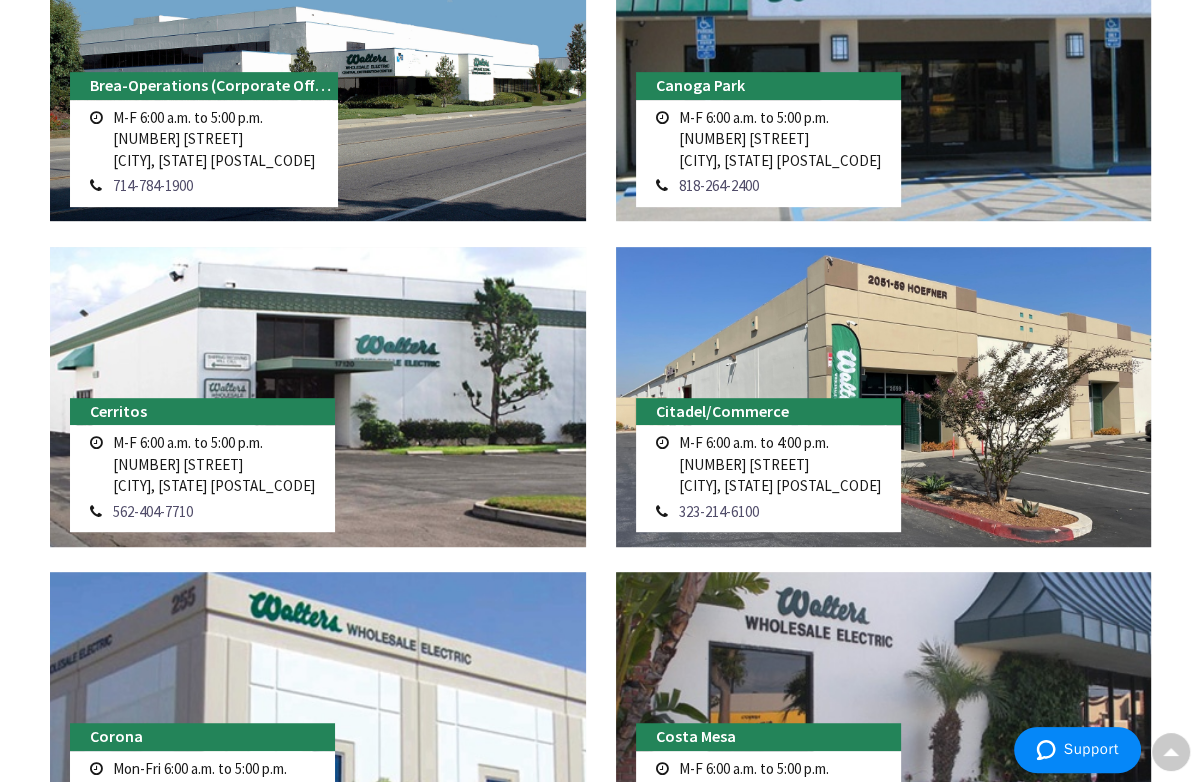 scroll, scrollTop: 780, scrollLeft: 0, axis: vertical 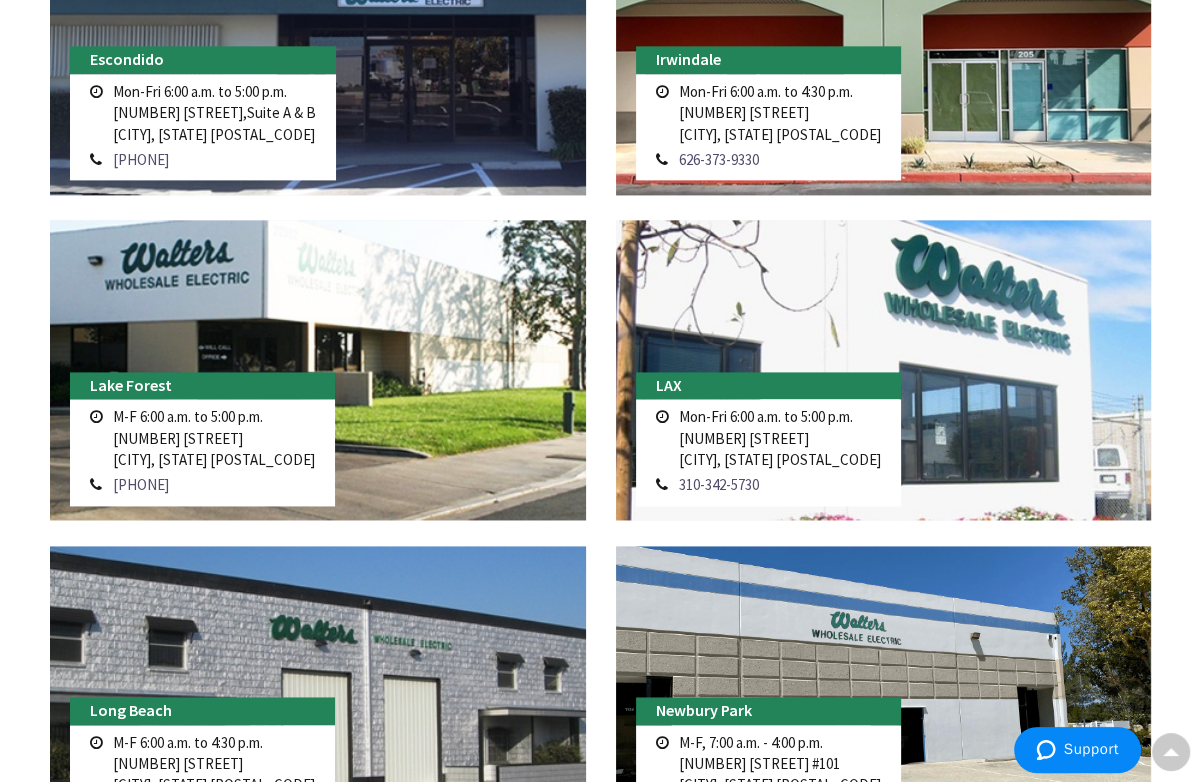 click on "LAX
Mon-Fri 6:00 a.m. to 5:00 p.m.                                                       11305 South Hindry Avenue
Los Angeles, CA 90045
310-342-5730 Read more" at bounding box center (884, 382) 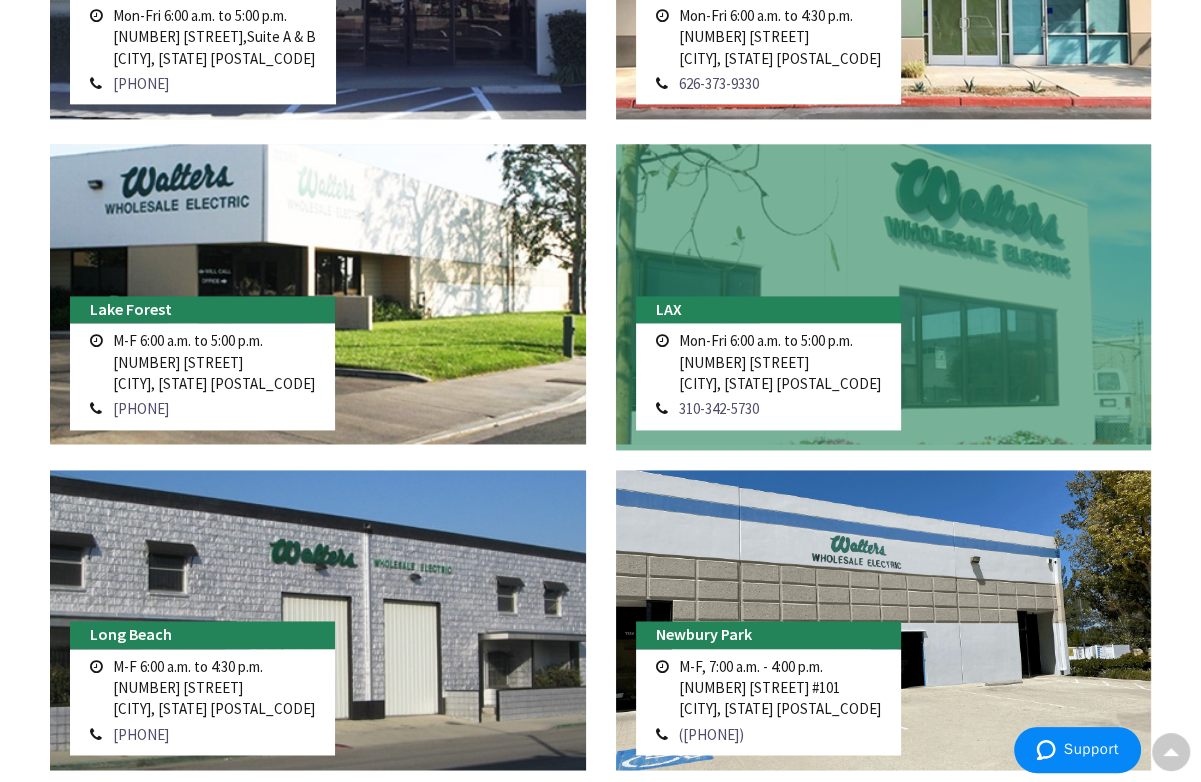 scroll, scrollTop: 901, scrollLeft: 0, axis: vertical 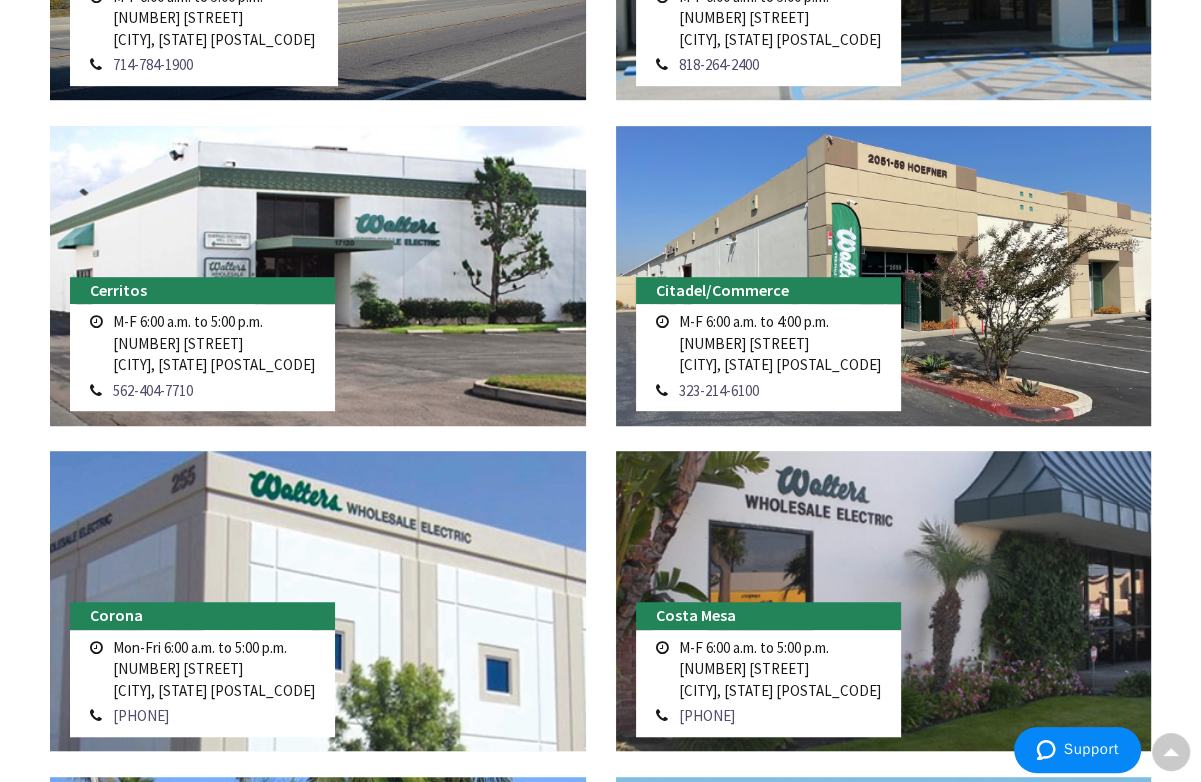 click on "Citadel/Commerce
M-F 6:00 a.m. to 4:00 p.m.                                                      2059 Hoefner Ave
Commerce, CA 90040
323-214-6100 Read more" at bounding box center [884, 288] 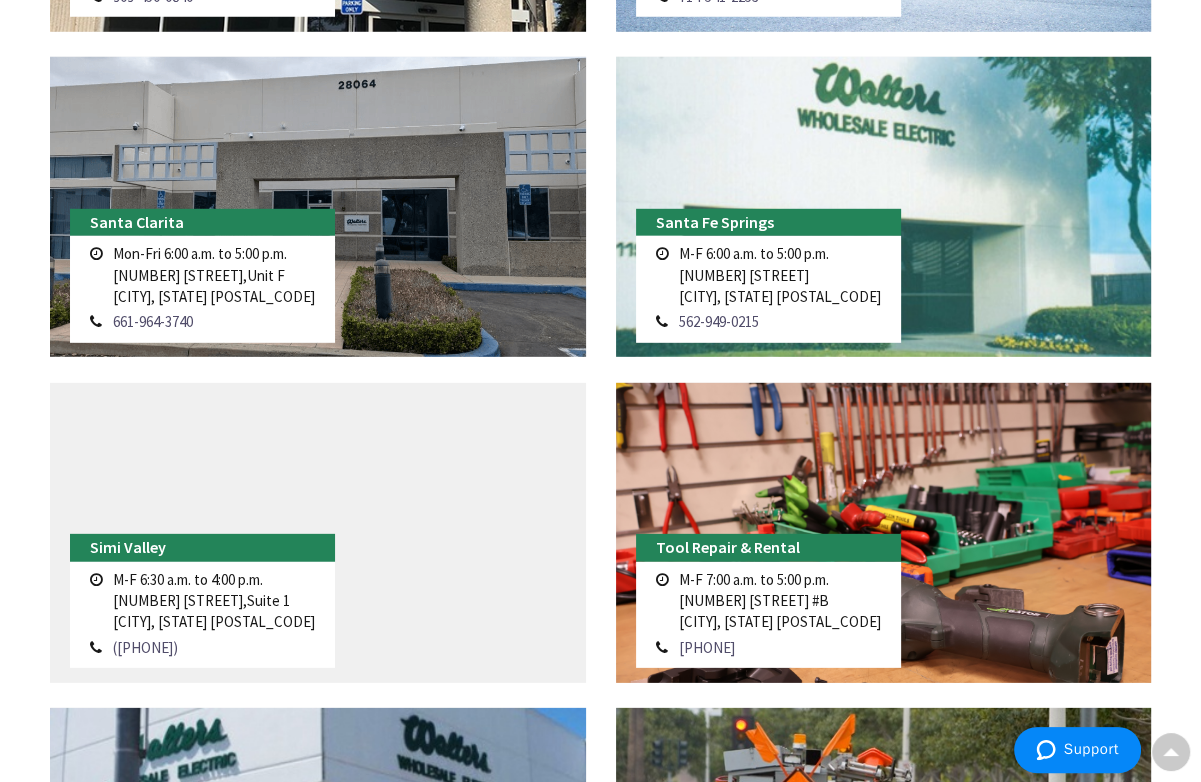 scroll, scrollTop: 4550, scrollLeft: 0, axis: vertical 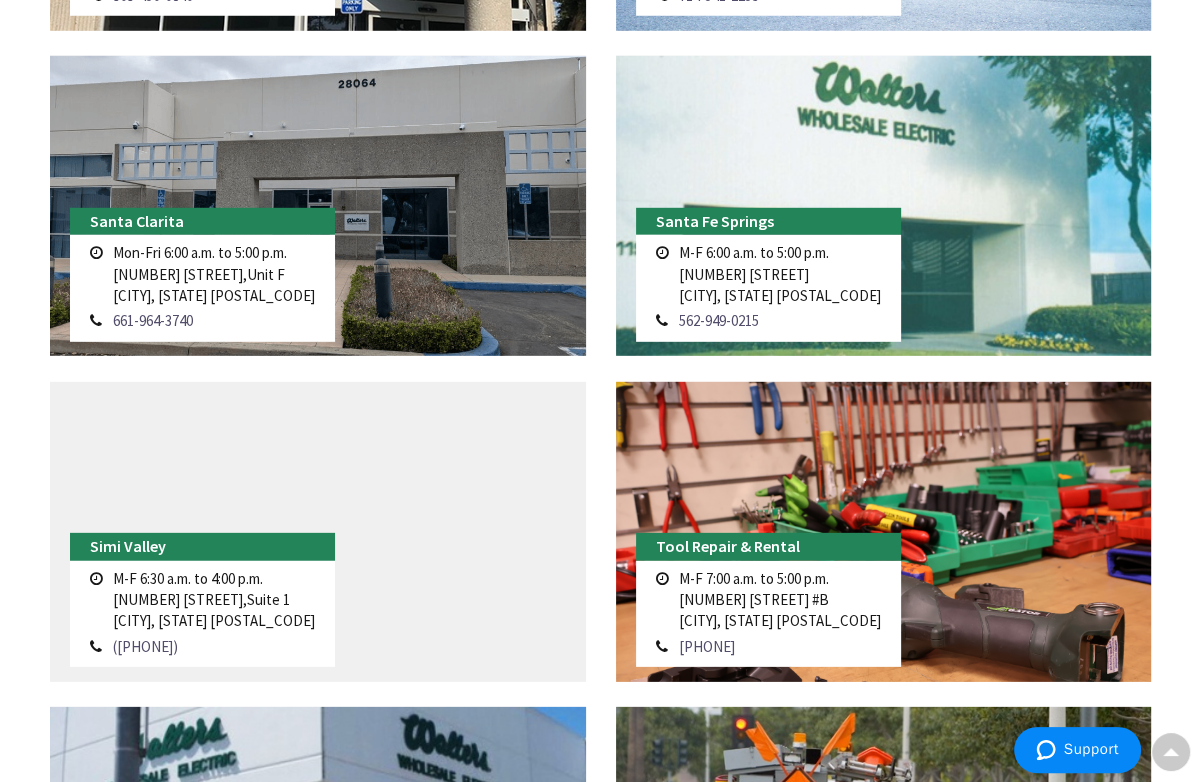 drag, startPoint x: 848, startPoint y: 306, endPoint x: 676, endPoint y: 282, distance: 173.66635 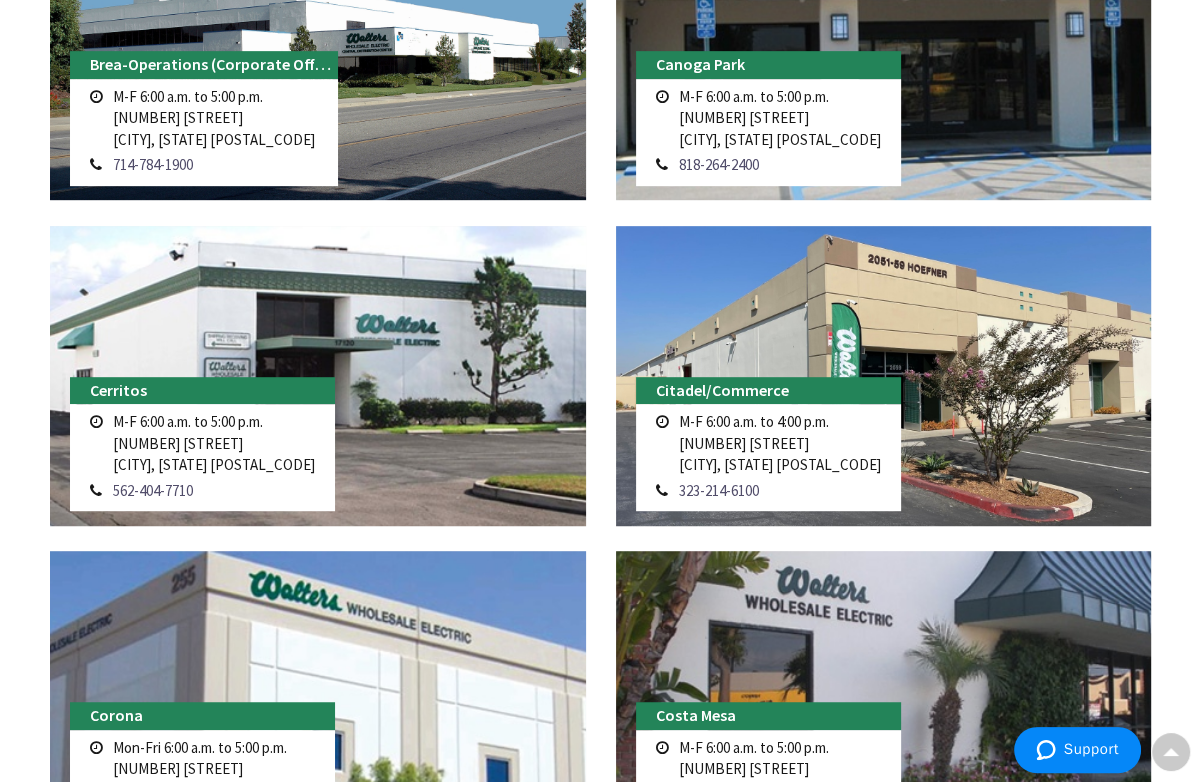 click on "M-F 6:00 a.m. to 5:00 p.m.                                                      17120 Edwards Road
Cerritos, CA 90703" at bounding box center (214, 443) 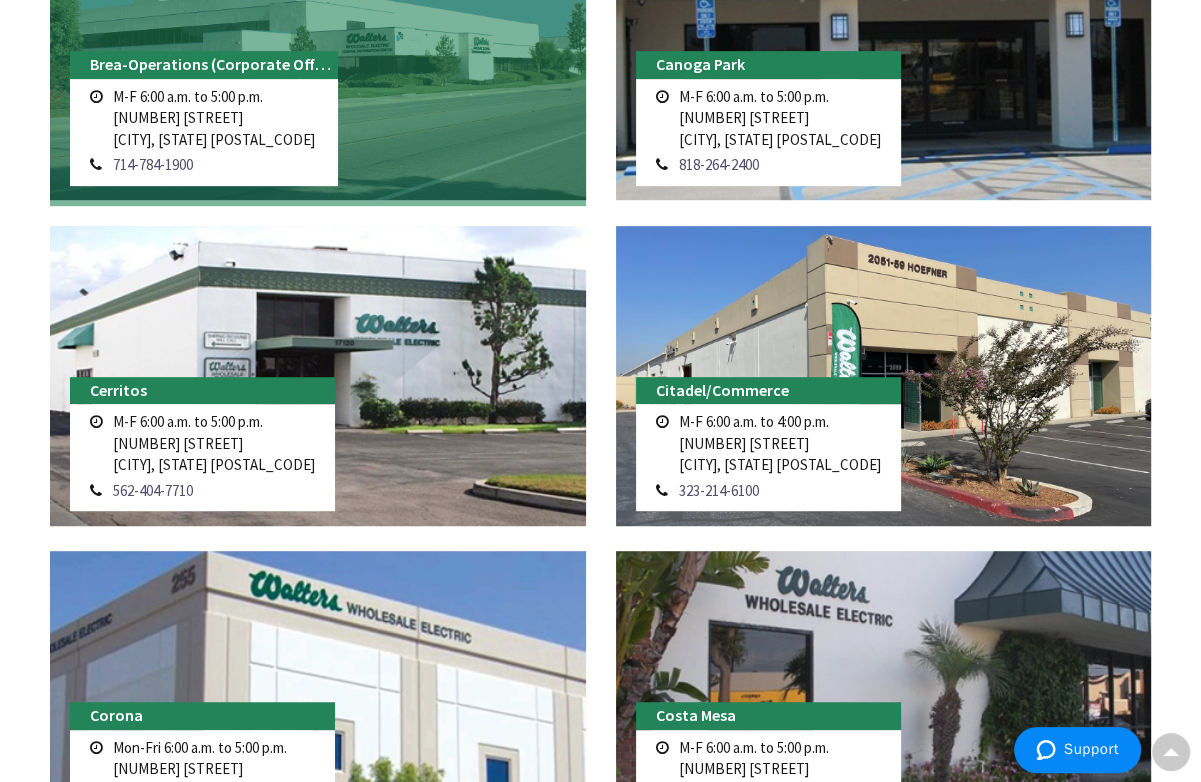 scroll, scrollTop: 2107, scrollLeft: 0, axis: vertical 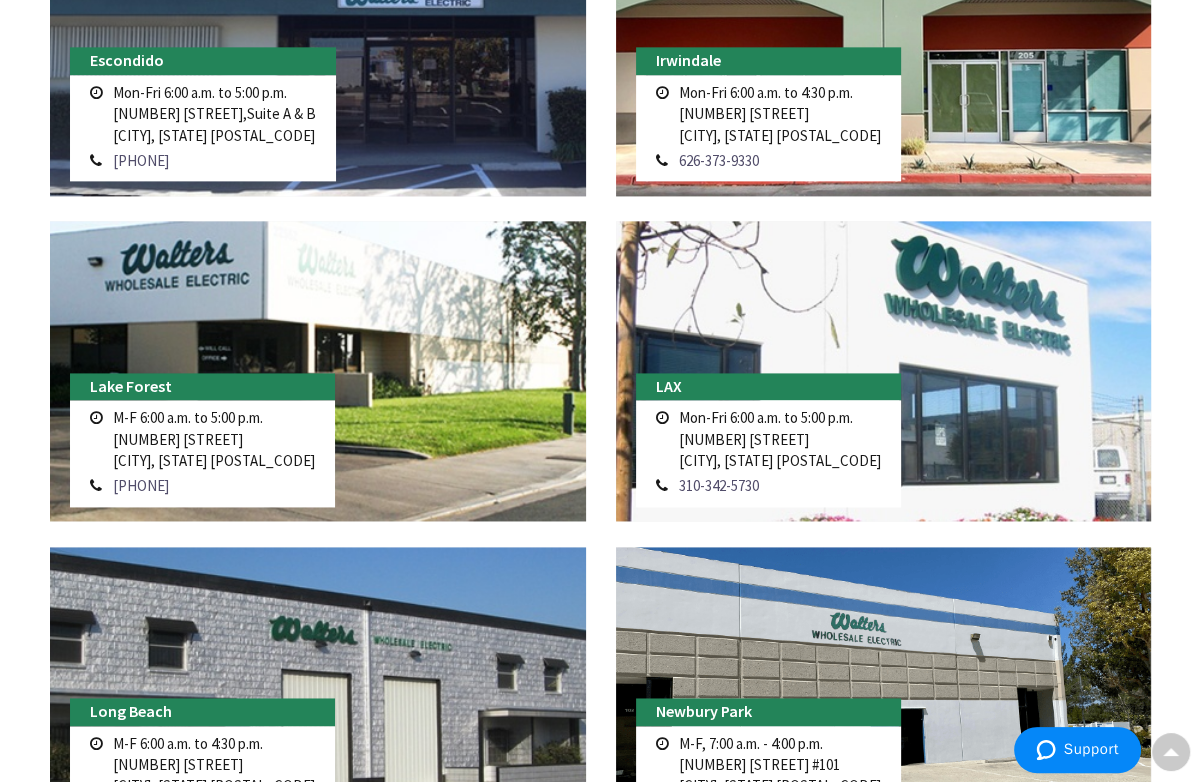 click on "Mon-Fri 6:00 a.m. to 5:00 p.m.                                                       11305 South Hindry Avenue
Los Angeles, CA 90045" at bounding box center (780, 439) 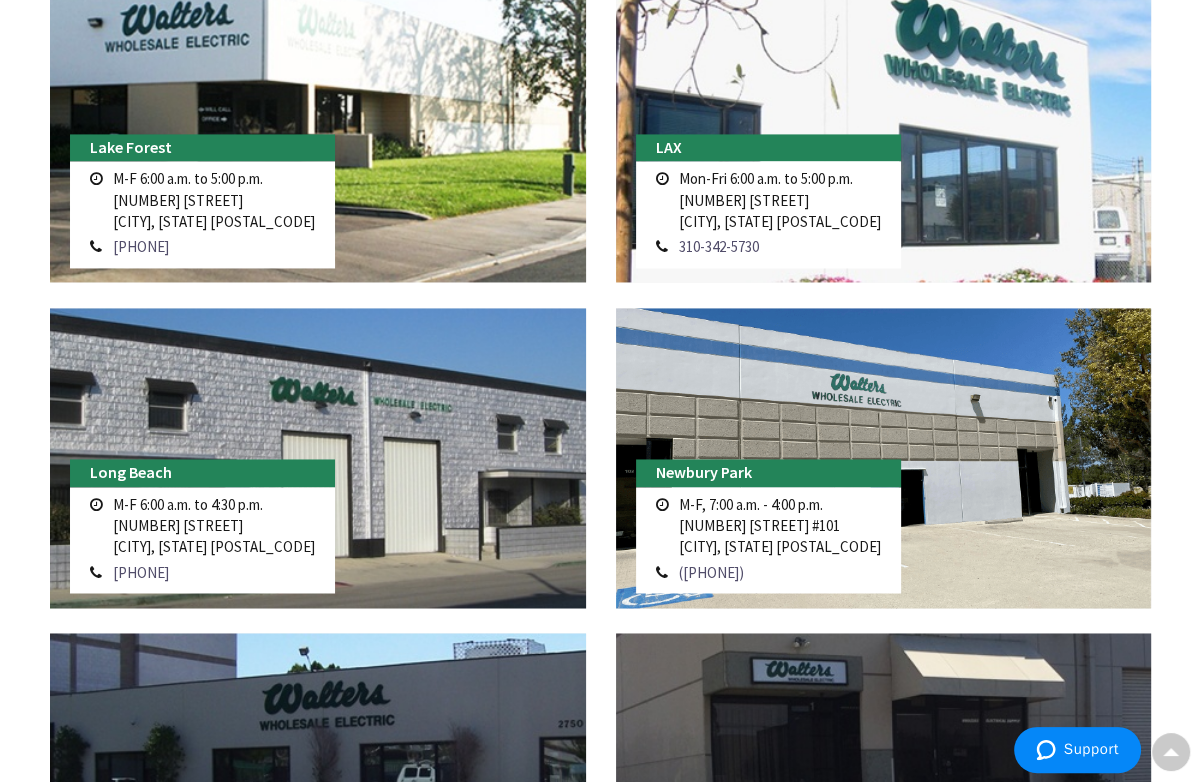 scroll, scrollTop: 2347, scrollLeft: 0, axis: vertical 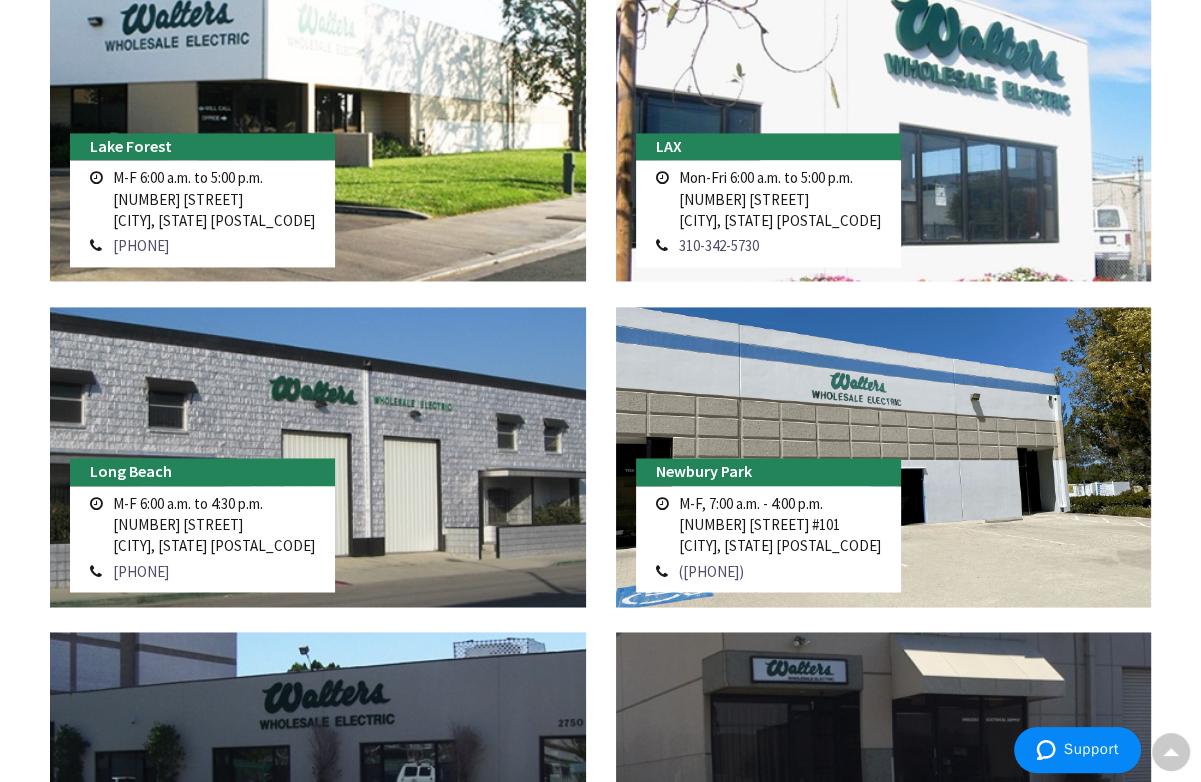 drag, startPoint x: 250, startPoint y: 547, endPoint x: 107, endPoint y: 542, distance: 143.08739 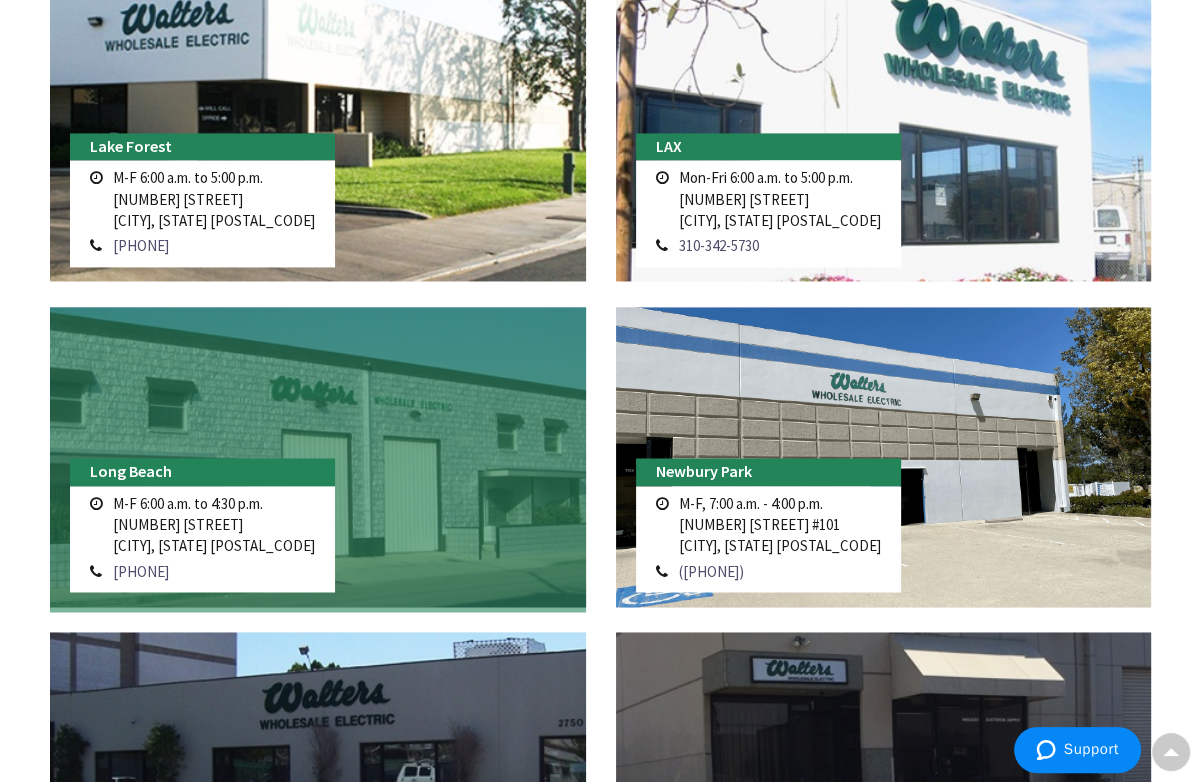 scroll, scrollTop: 5043, scrollLeft: 0, axis: vertical 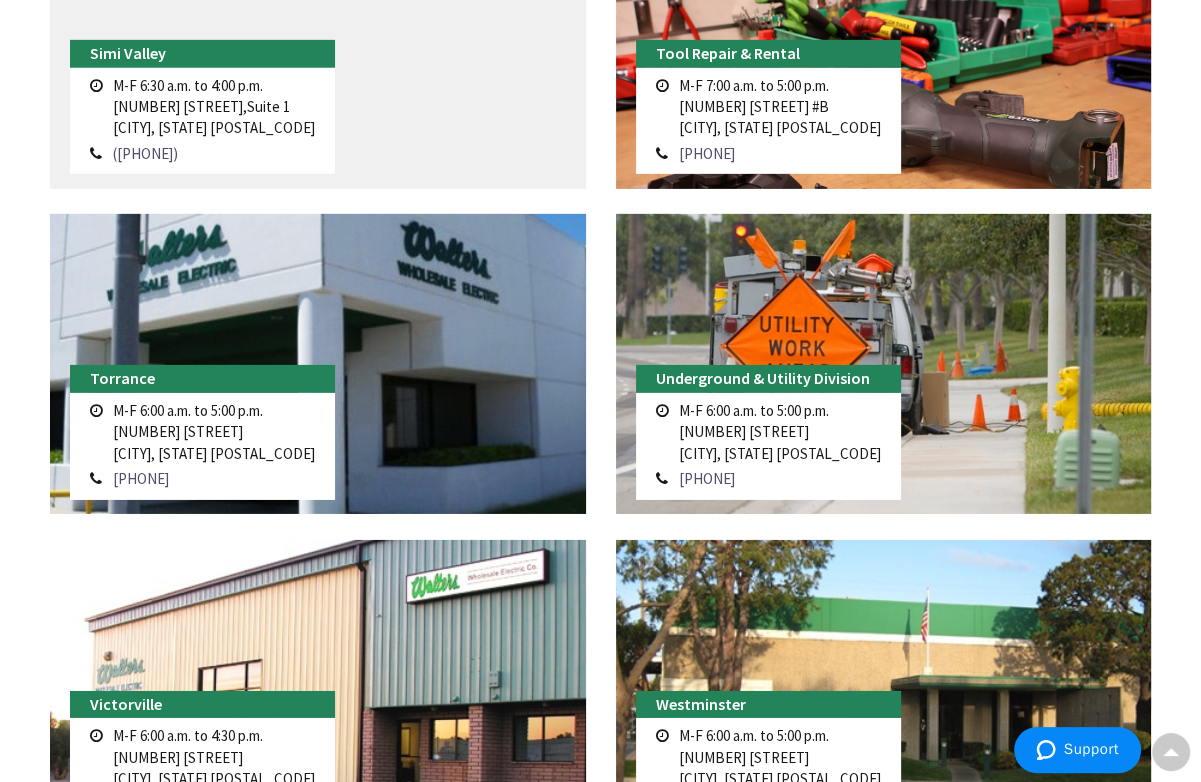 click on "M-F 6:00 a.m. to 5:00 p.m.                                                      22881 Lockness Avenue
Torrance, CA 90501" at bounding box center [214, 432] 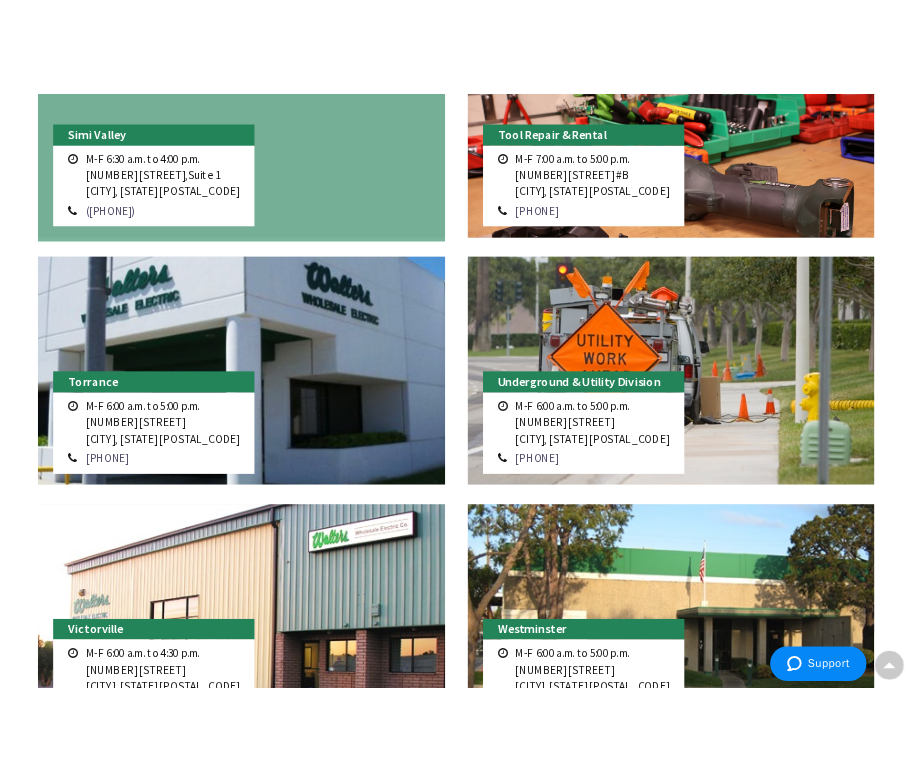 scroll, scrollTop: 1454, scrollLeft: 0, axis: vertical 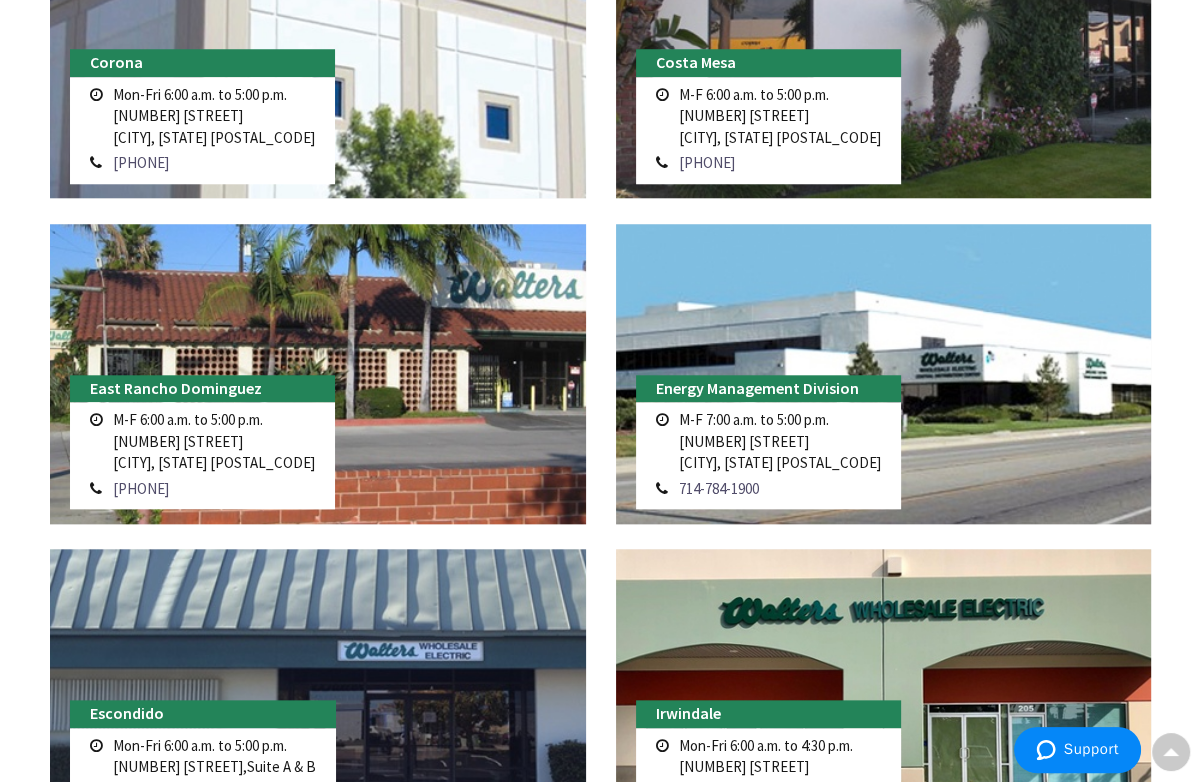click on "M-F 6:00 a.m. to 5:00 p.m.                                                      18626 South Susana Road
E Rancho Dominguez, CA 90221" at bounding box center [214, 441] 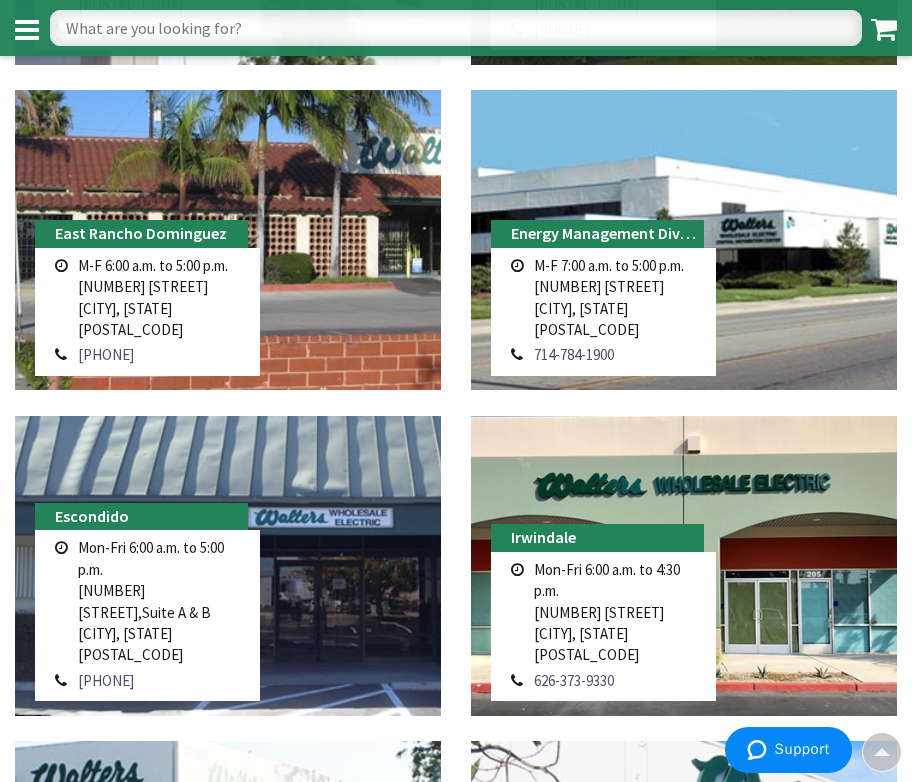 click on "M-F 6:00 a.m. to 5:00 p.m.                                                      18626 South Susana Road
E Rancho Dominguez, CA 90221" at bounding box center (159, 298) 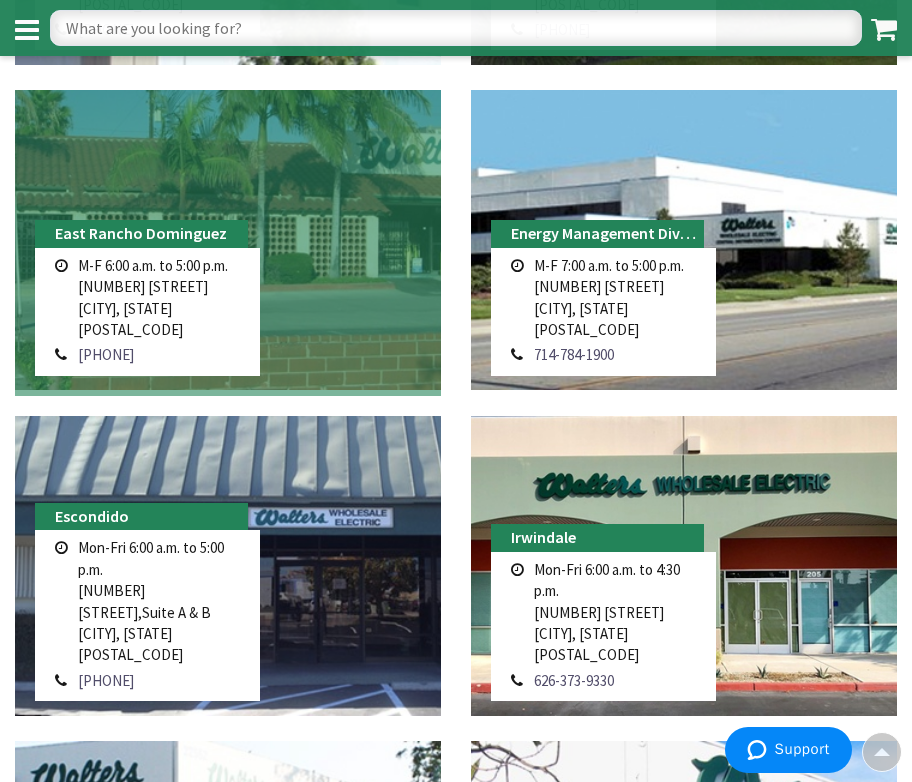 click at bounding box center (228, 240) 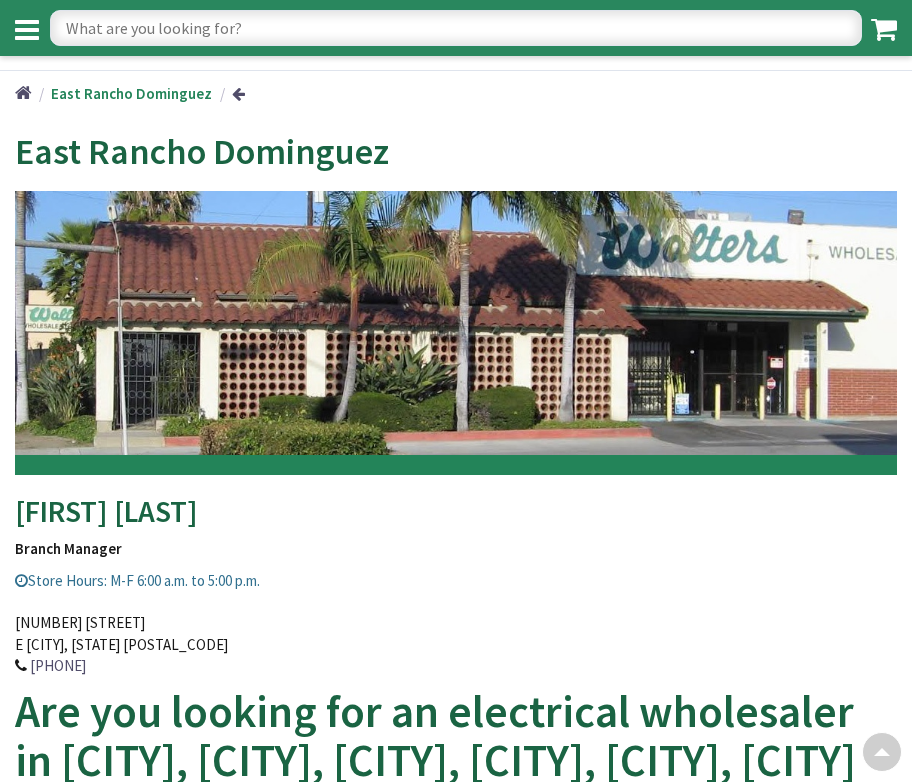 scroll, scrollTop: 311, scrollLeft: 0, axis: vertical 